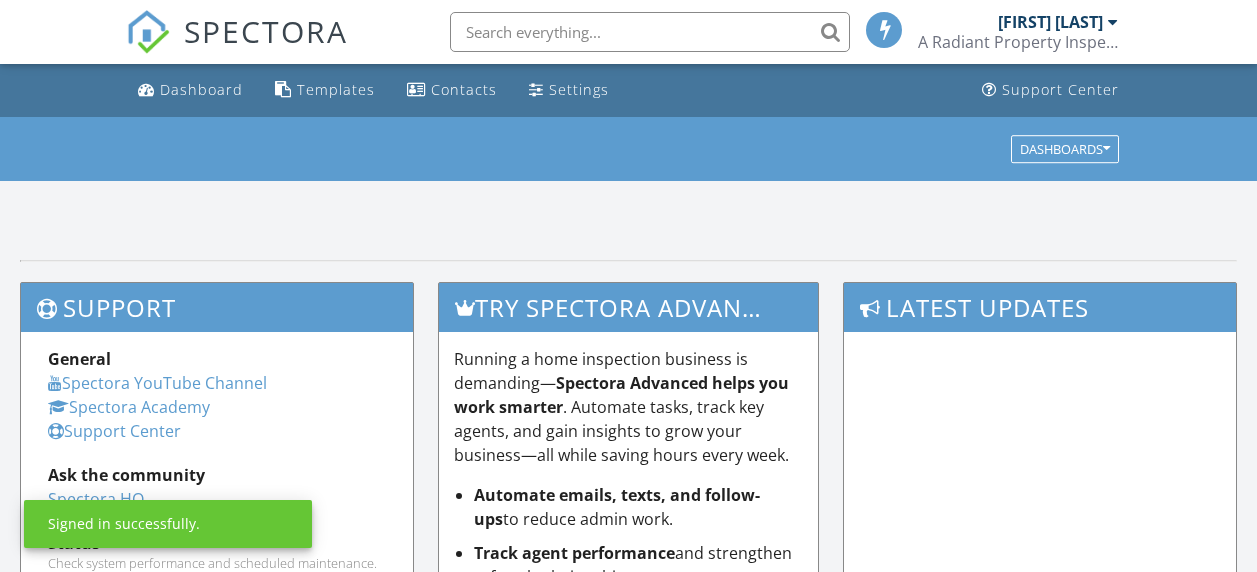 scroll, scrollTop: 0, scrollLeft: 0, axis: both 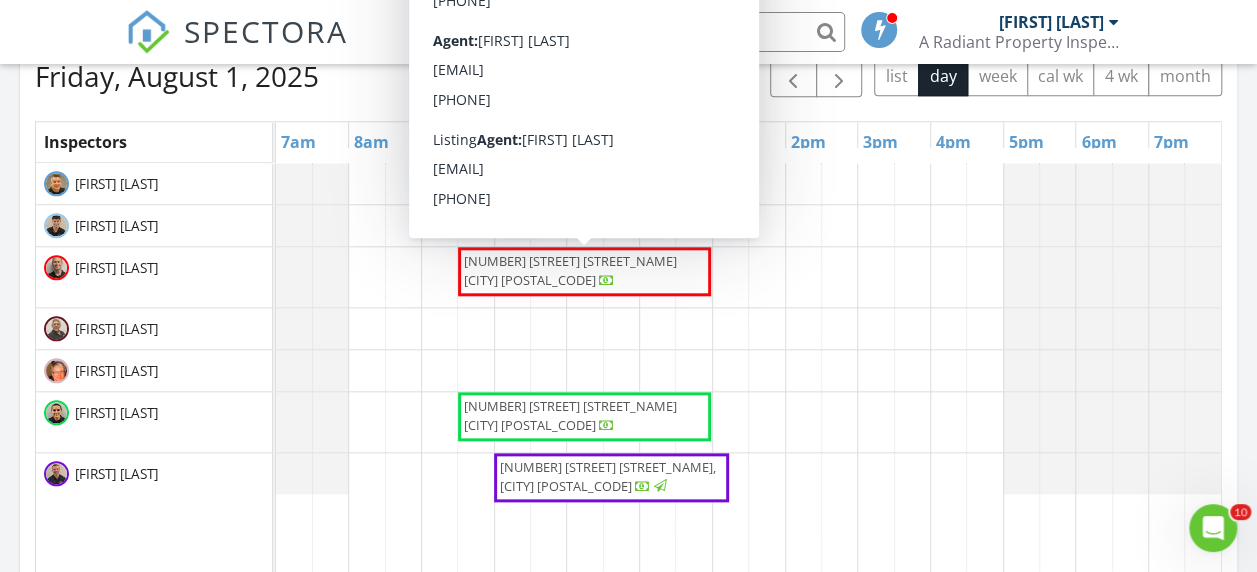 click on "[NUMBER] [STREET] N, [CITY] [POSTAL_CODE]" at bounding box center [570, 270] 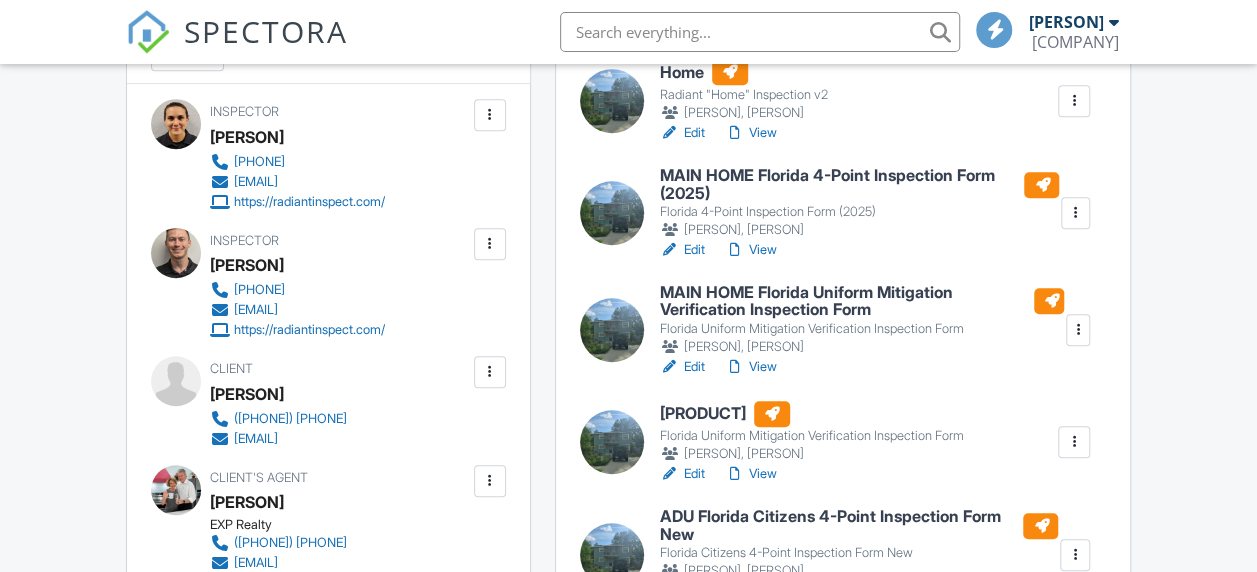 scroll, scrollTop: 700, scrollLeft: 0, axis: vertical 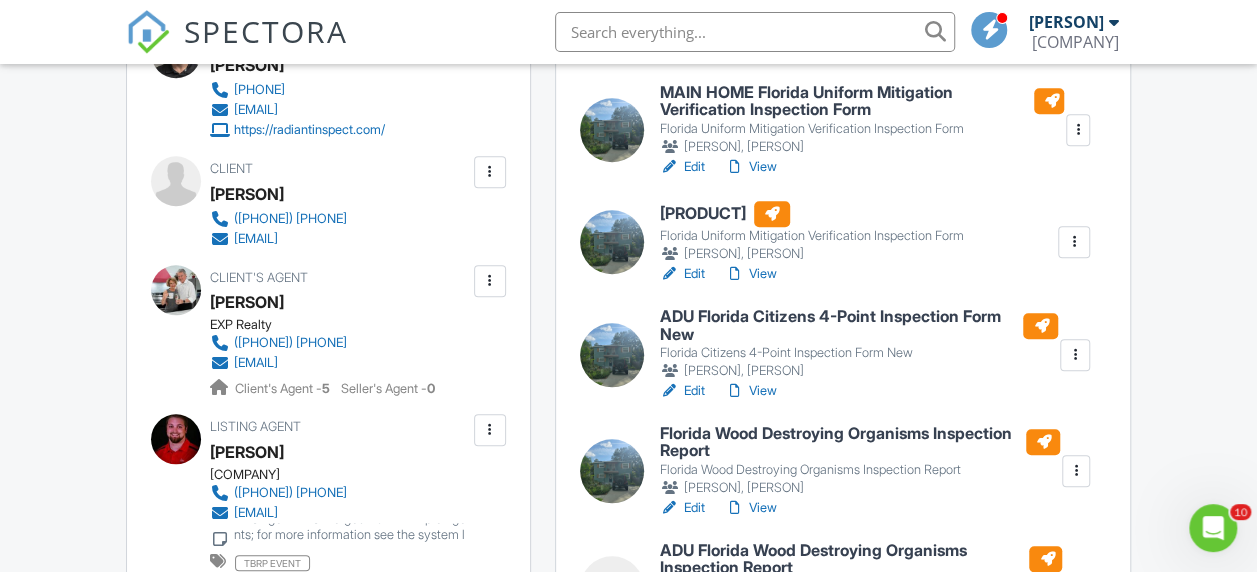 click on "View" at bounding box center (751, 391) 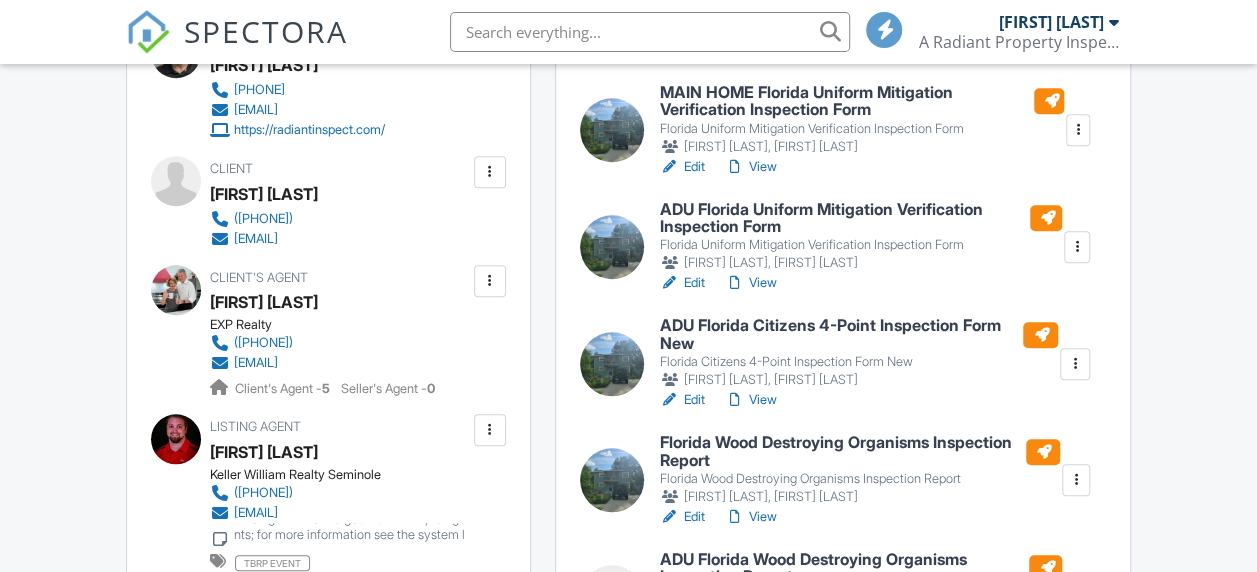 scroll, scrollTop: 800, scrollLeft: 0, axis: vertical 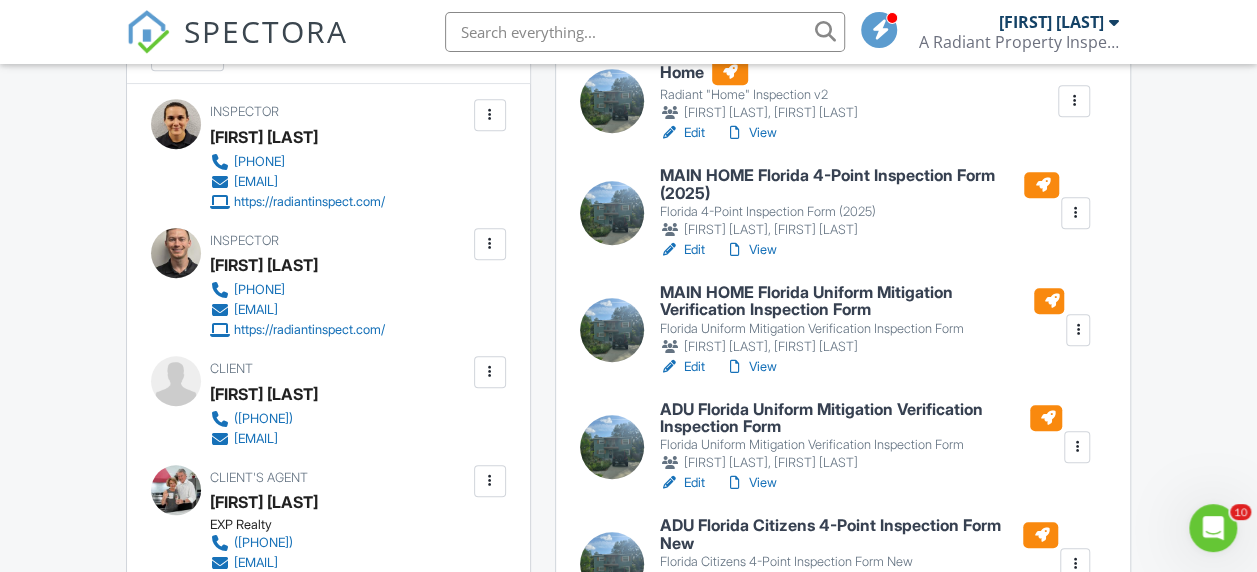 click on "View" at bounding box center [751, 250] 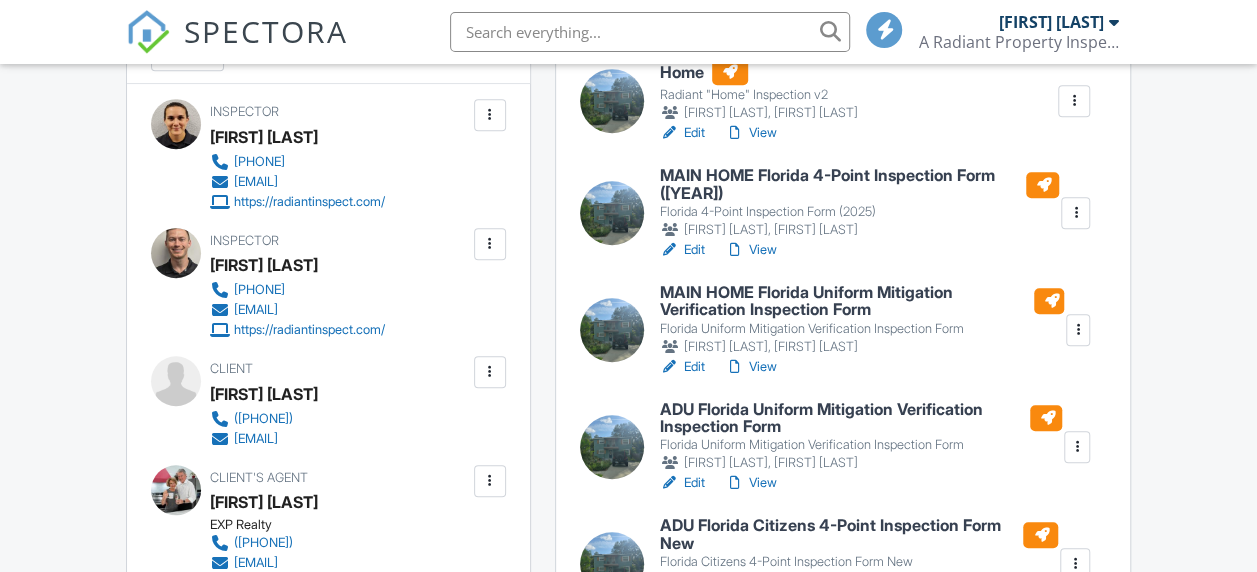 scroll, scrollTop: 600, scrollLeft: 0, axis: vertical 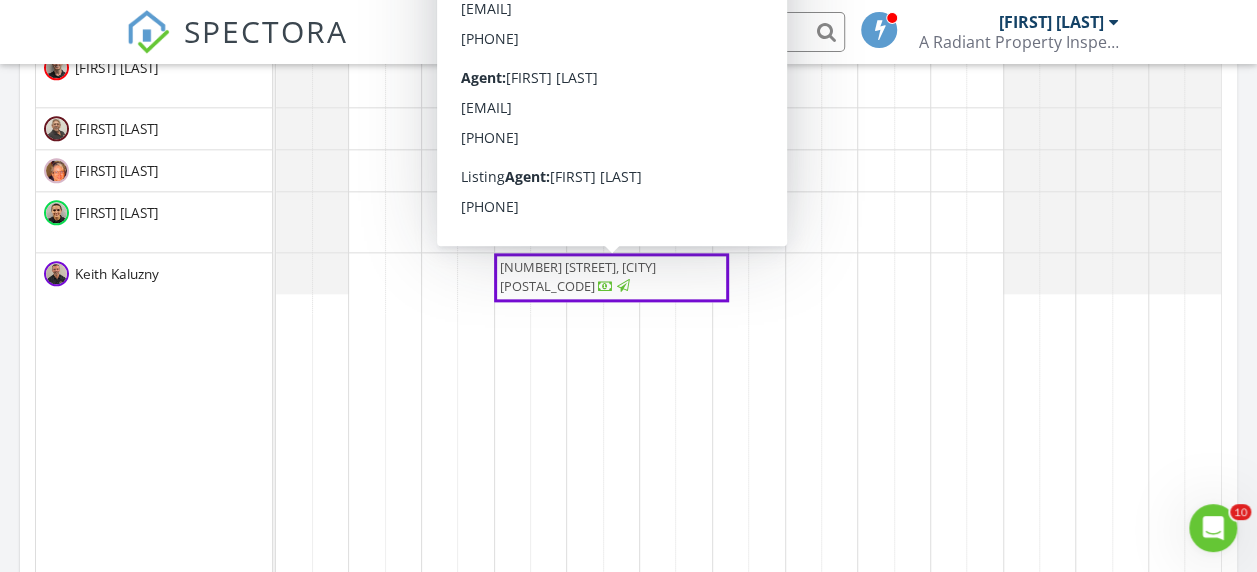 click on "[NUMBER] [STREET], [CITY] [POSTAL_CODE]" at bounding box center [578, 276] 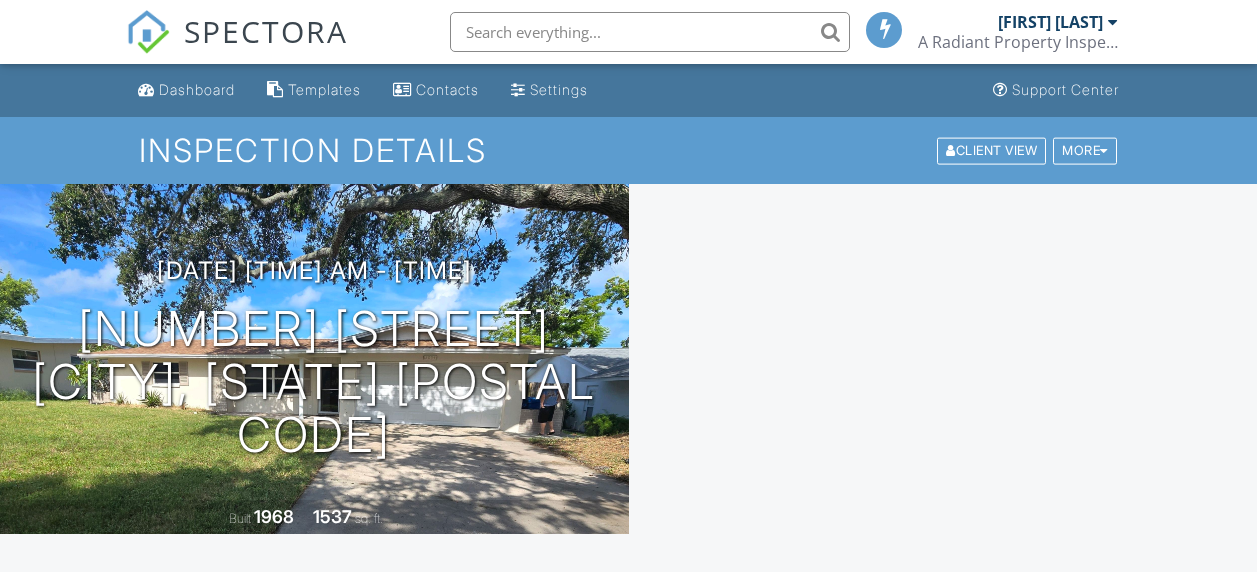 scroll, scrollTop: 0, scrollLeft: 0, axis: both 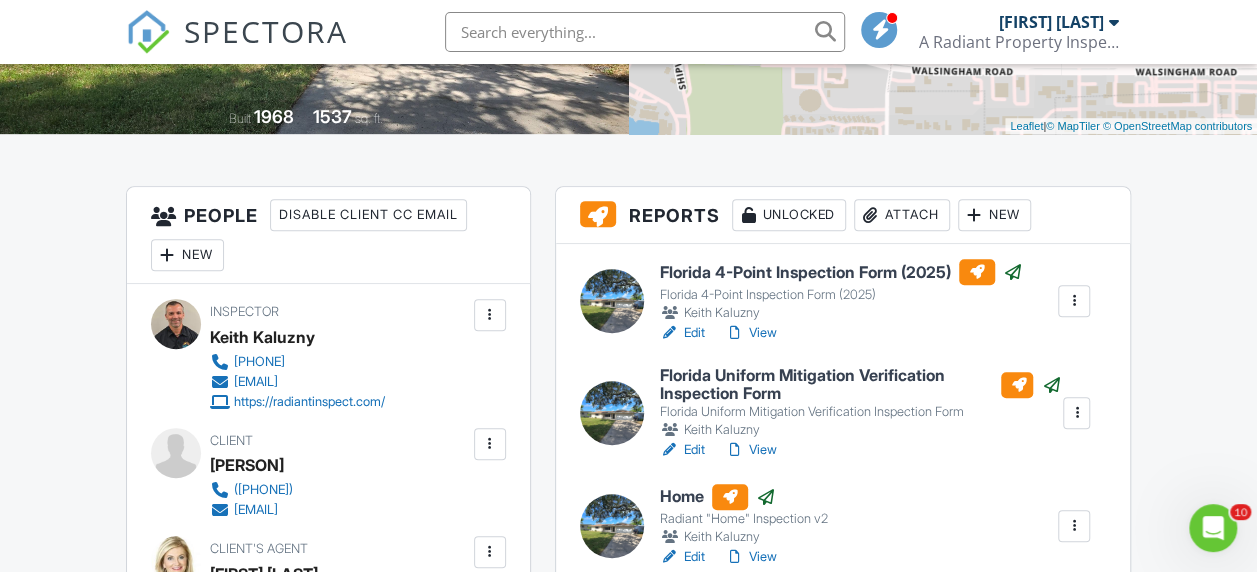 click on "View" at bounding box center (751, 333) 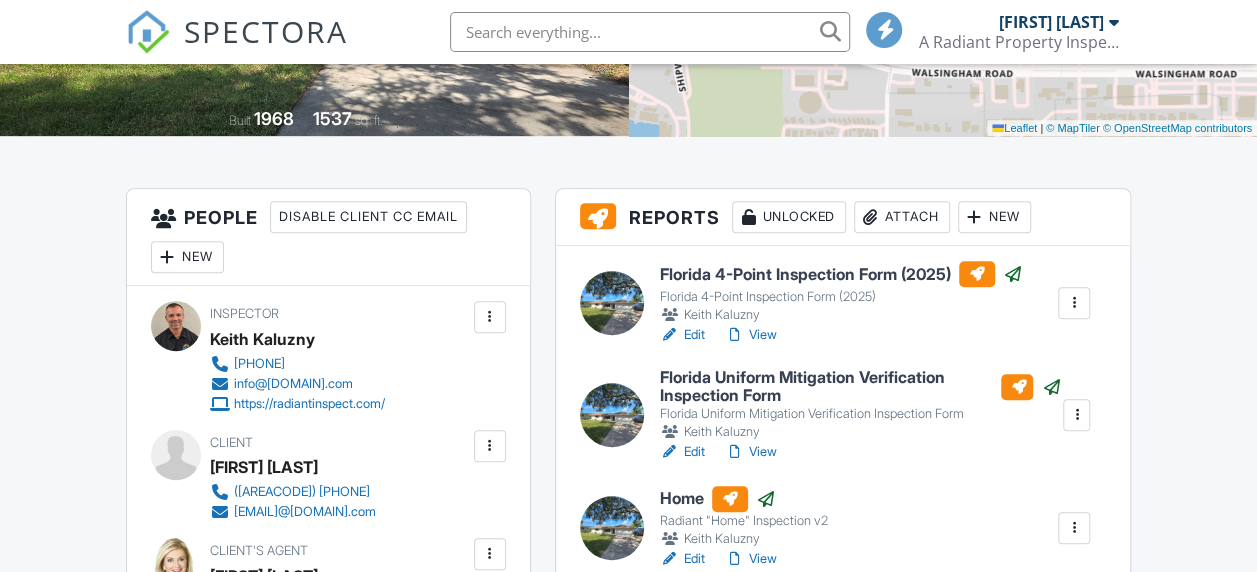 scroll, scrollTop: 398, scrollLeft: 0, axis: vertical 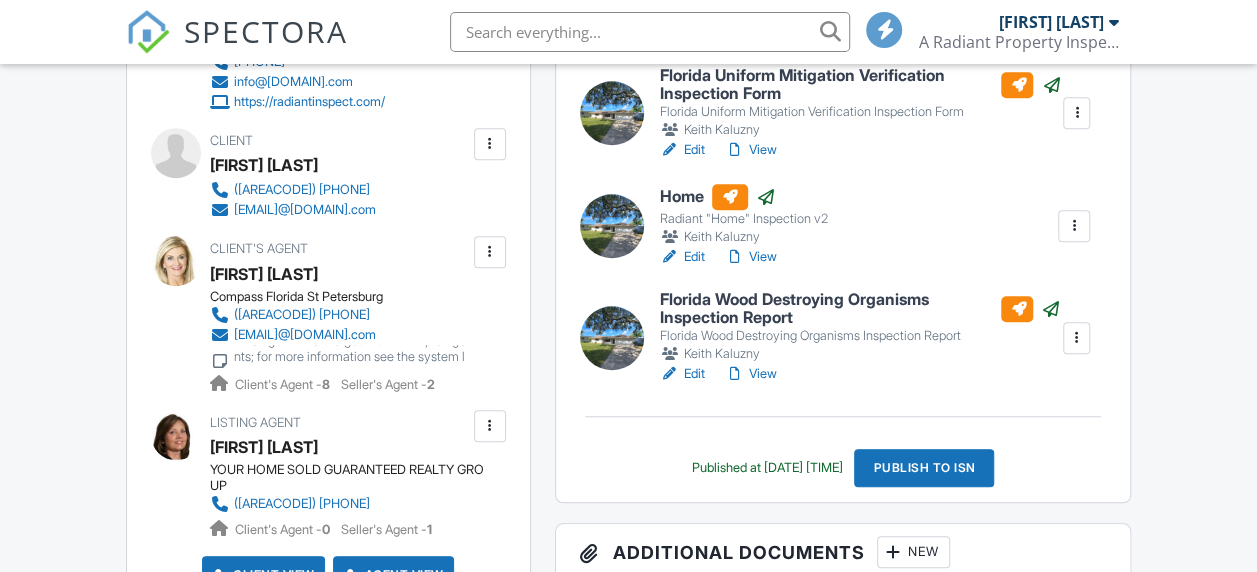 click on "View" at bounding box center (751, 374) 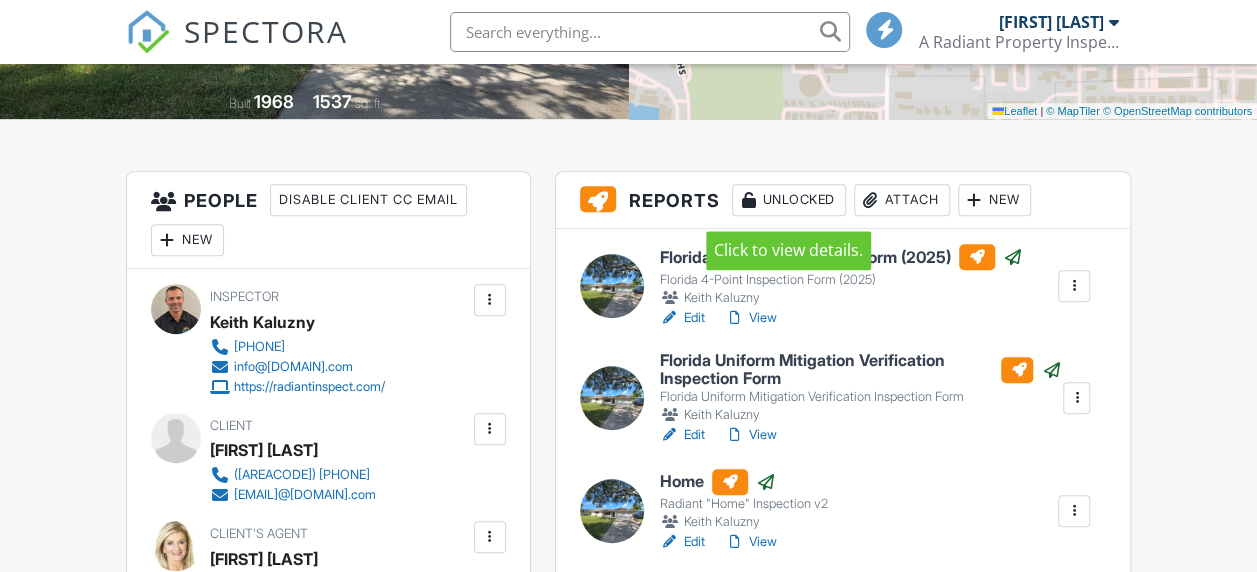 scroll, scrollTop: 500, scrollLeft: 0, axis: vertical 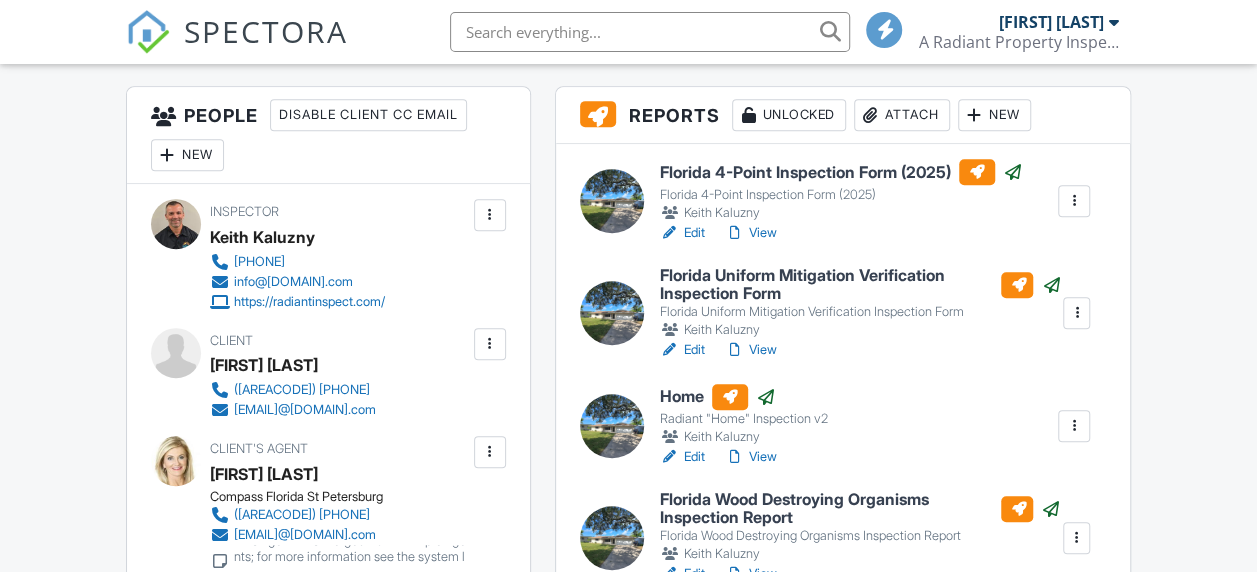 click on "View" at bounding box center (751, 457) 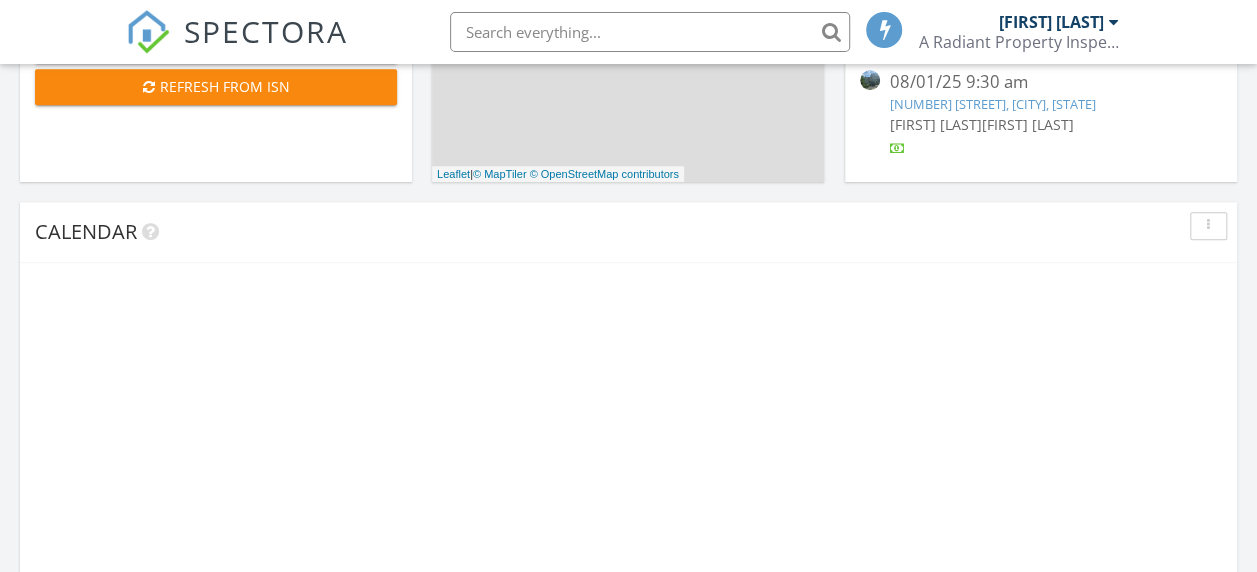 scroll, scrollTop: 1100, scrollLeft: 0, axis: vertical 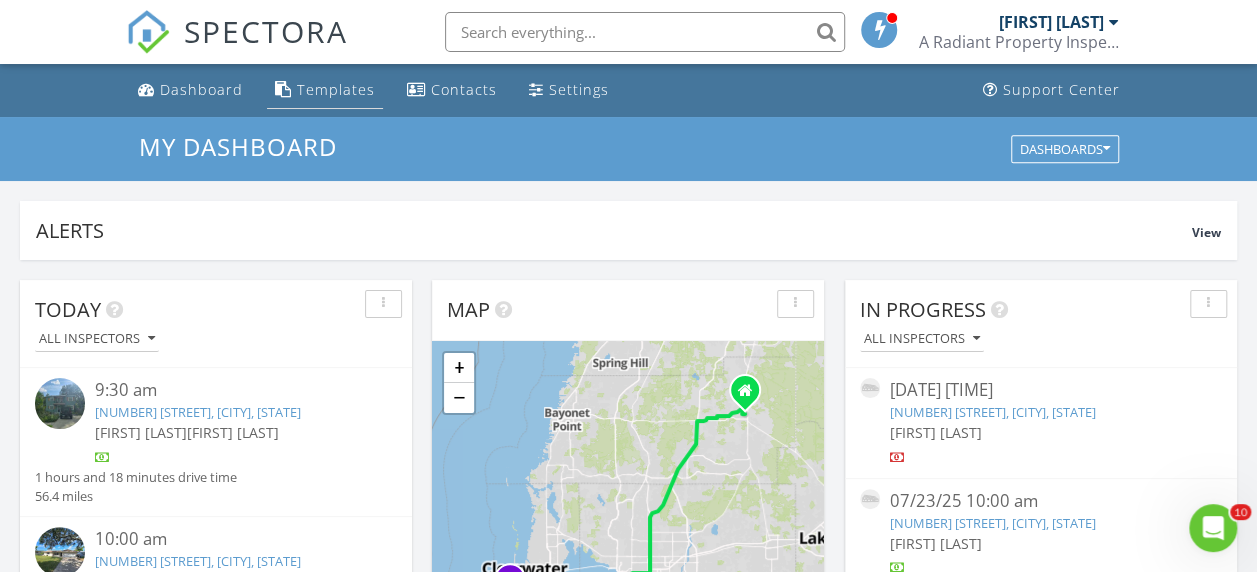 click on "Templates" at bounding box center (325, 90) 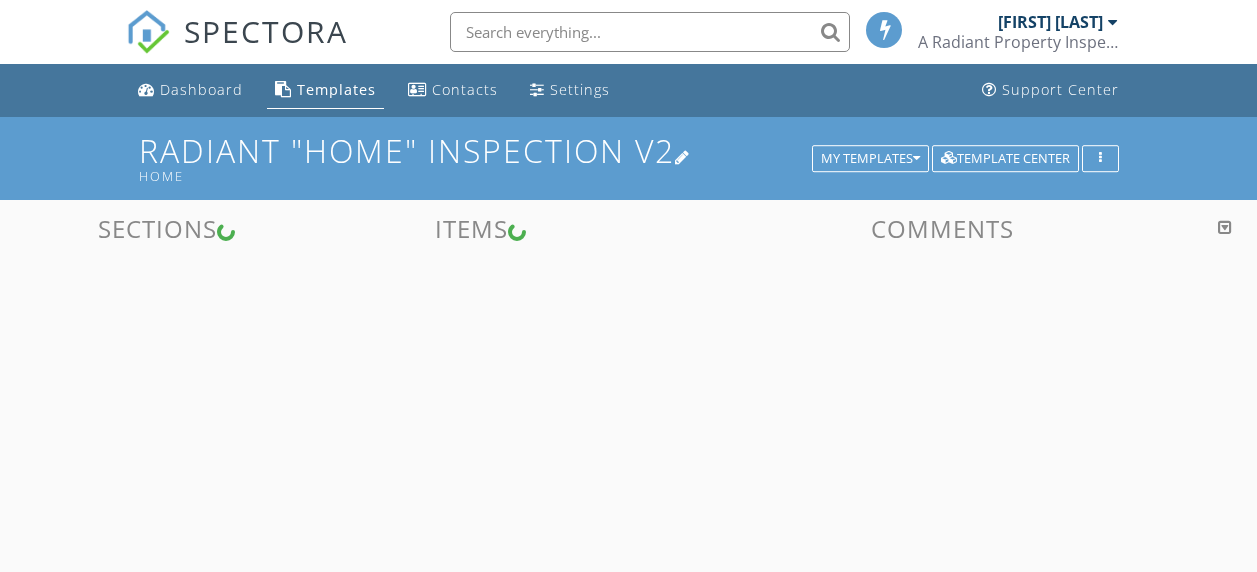 scroll, scrollTop: 0, scrollLeft: 0, axis: both 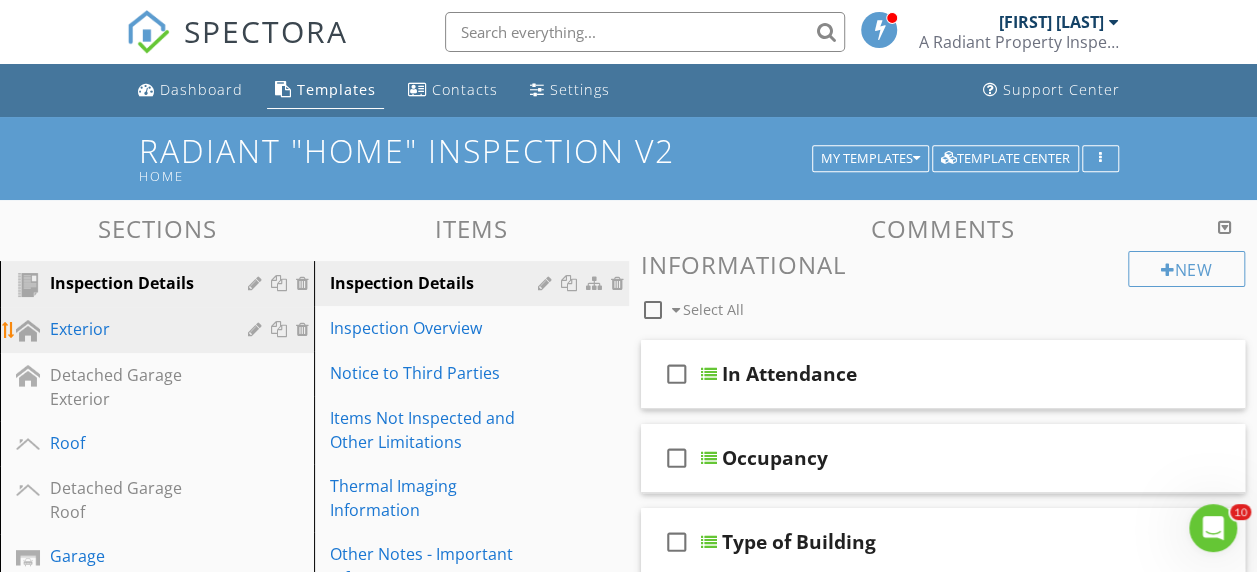 click on "Exterior" at bounding box center [134, 329] 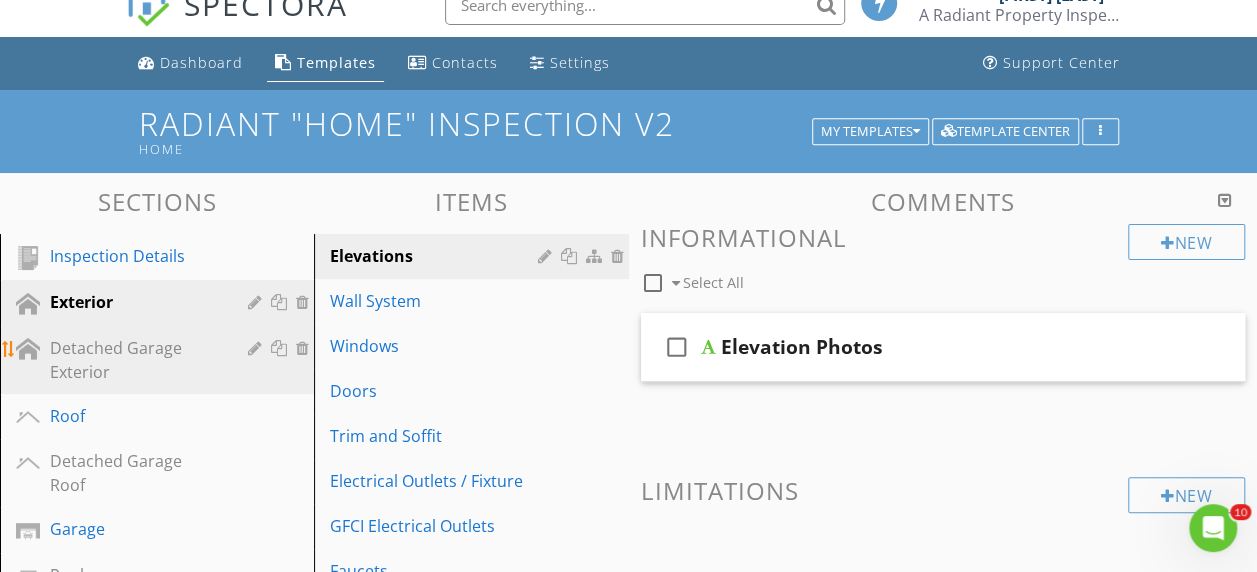 scroll, scrollTop: 0, scrollLeft: 0, axis: both 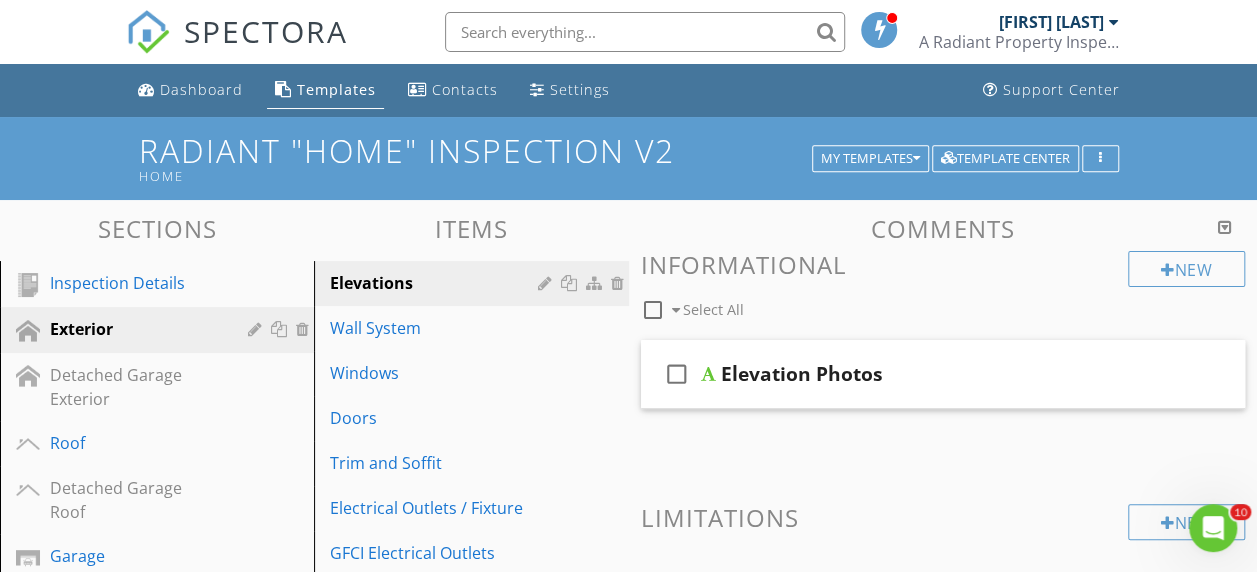 click on "Templates" at bounding box center (336, 89) 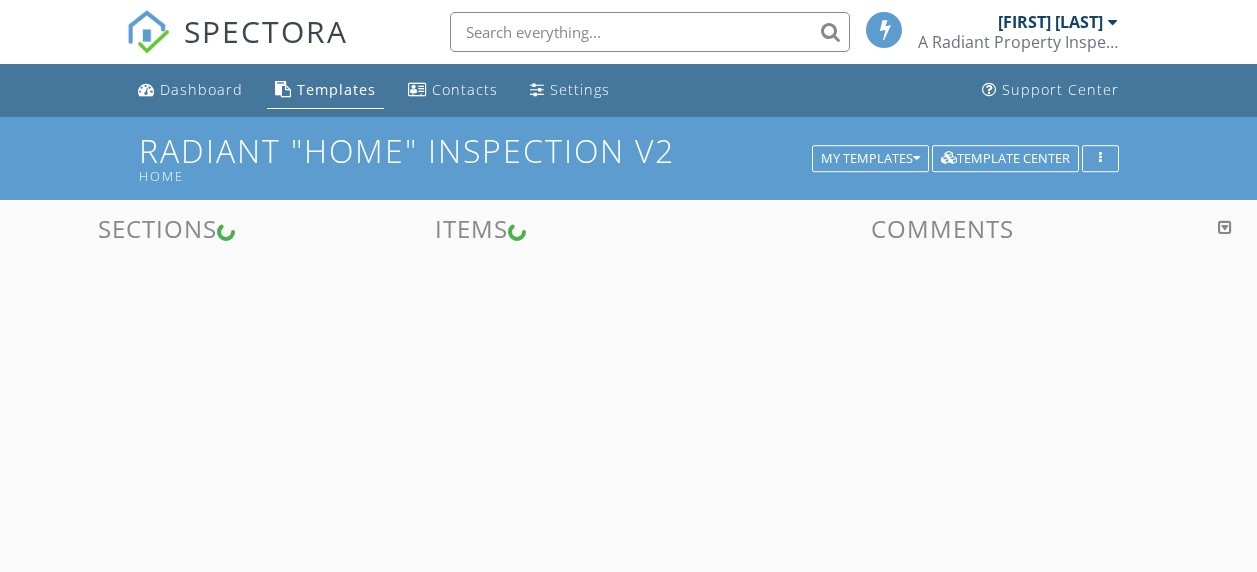 scroll, scrollTop: 0, scrollLeft: 0, axis: both 